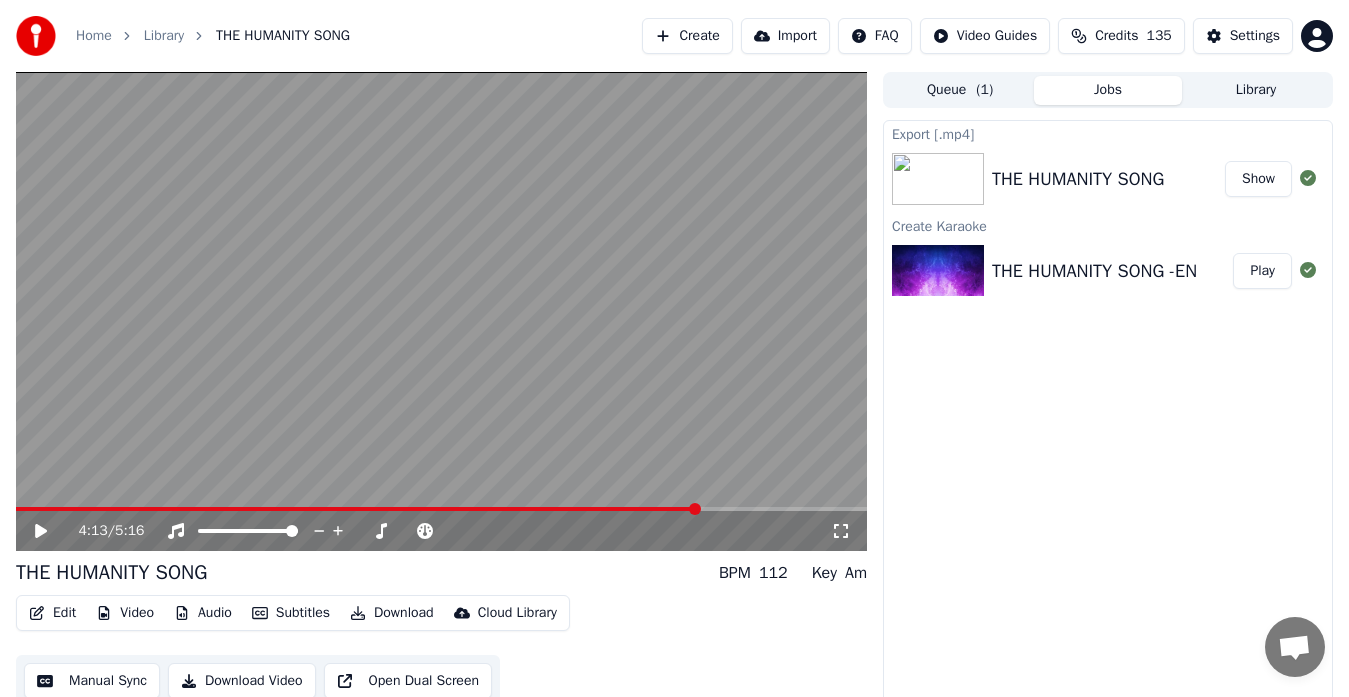 scroll, scrollTop: 15, scrollLeft: 0, axis: vertical 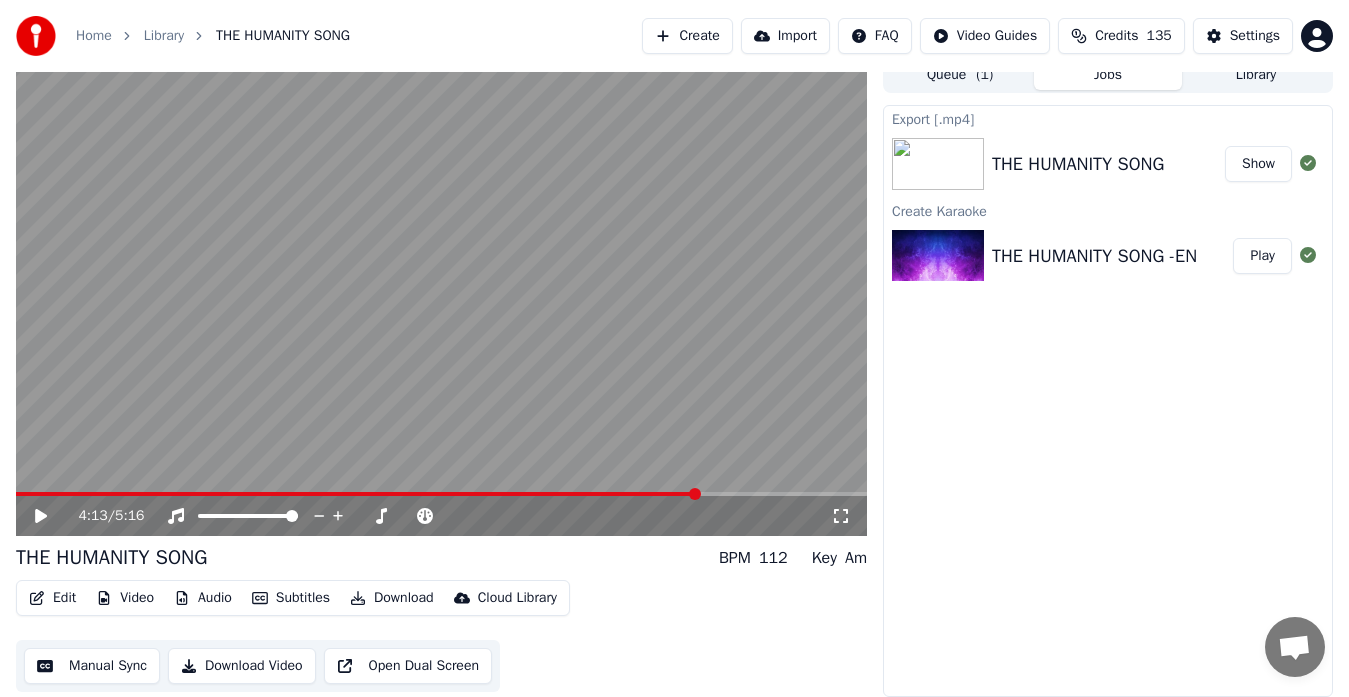 click on "Export [.mp4] THE HUMANITY SONG Show Create Karaoke THE HUMANITY SONG -EN Play" at bounding box center (1108, 401) 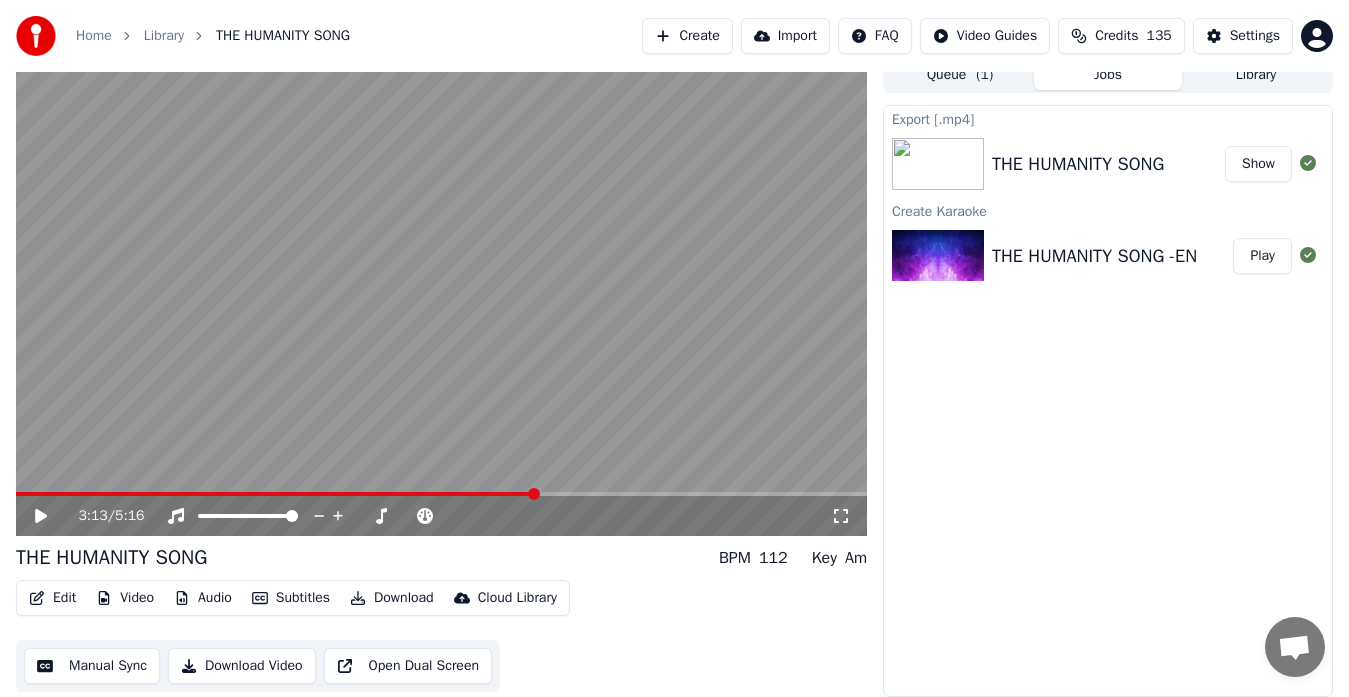 click at bounding box center [534, 494] 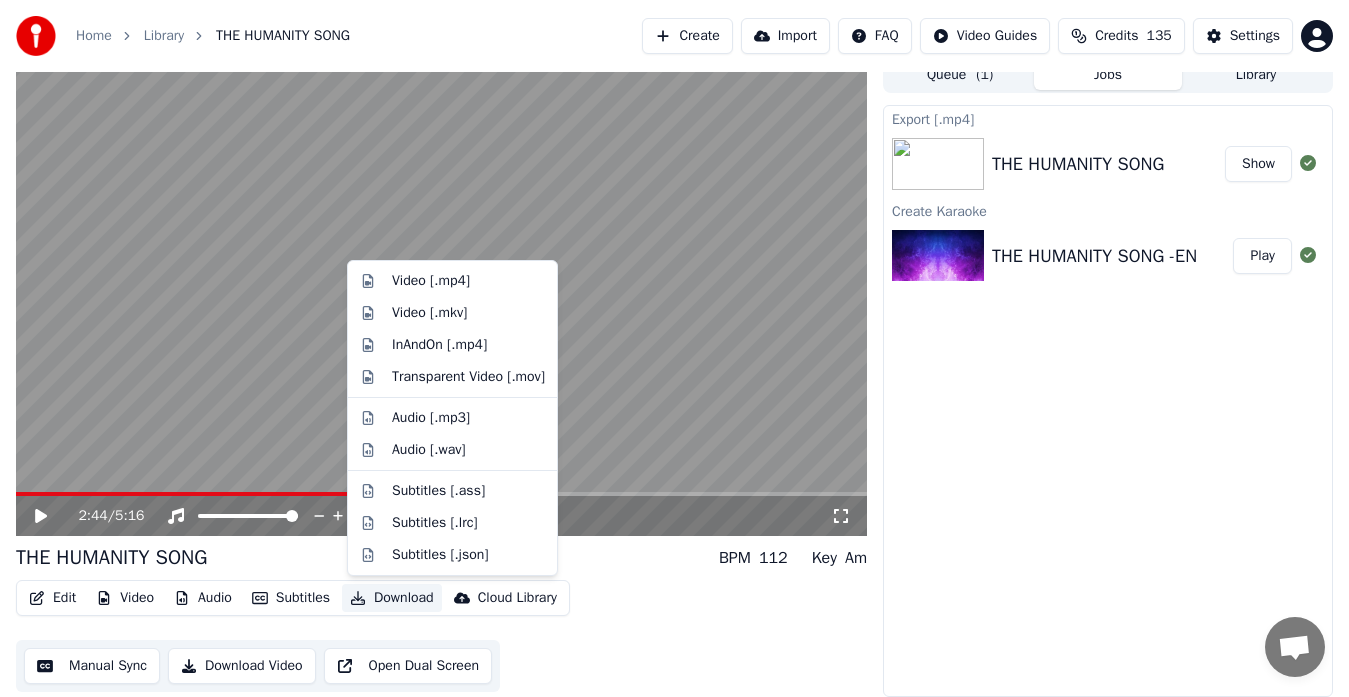 click on "Download" at bounding box center (392, 598) 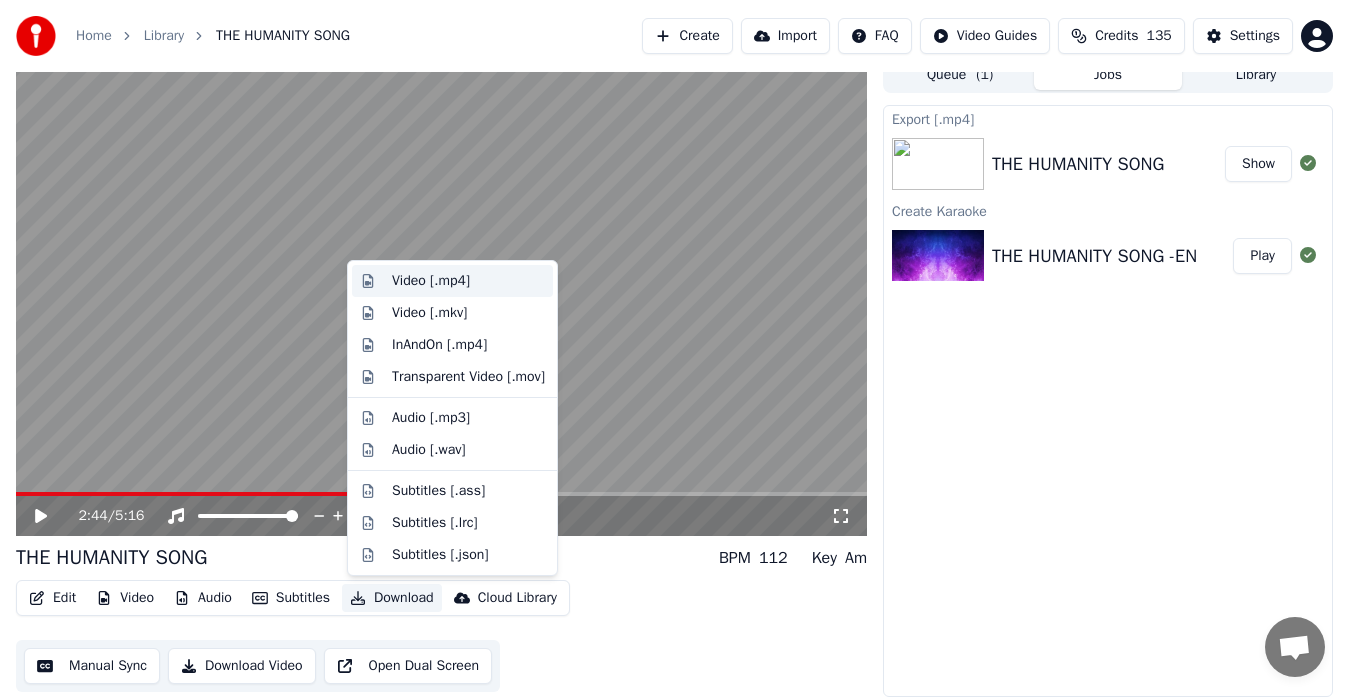 click on "Video [.mp4]" at bounding box center [431, 281] 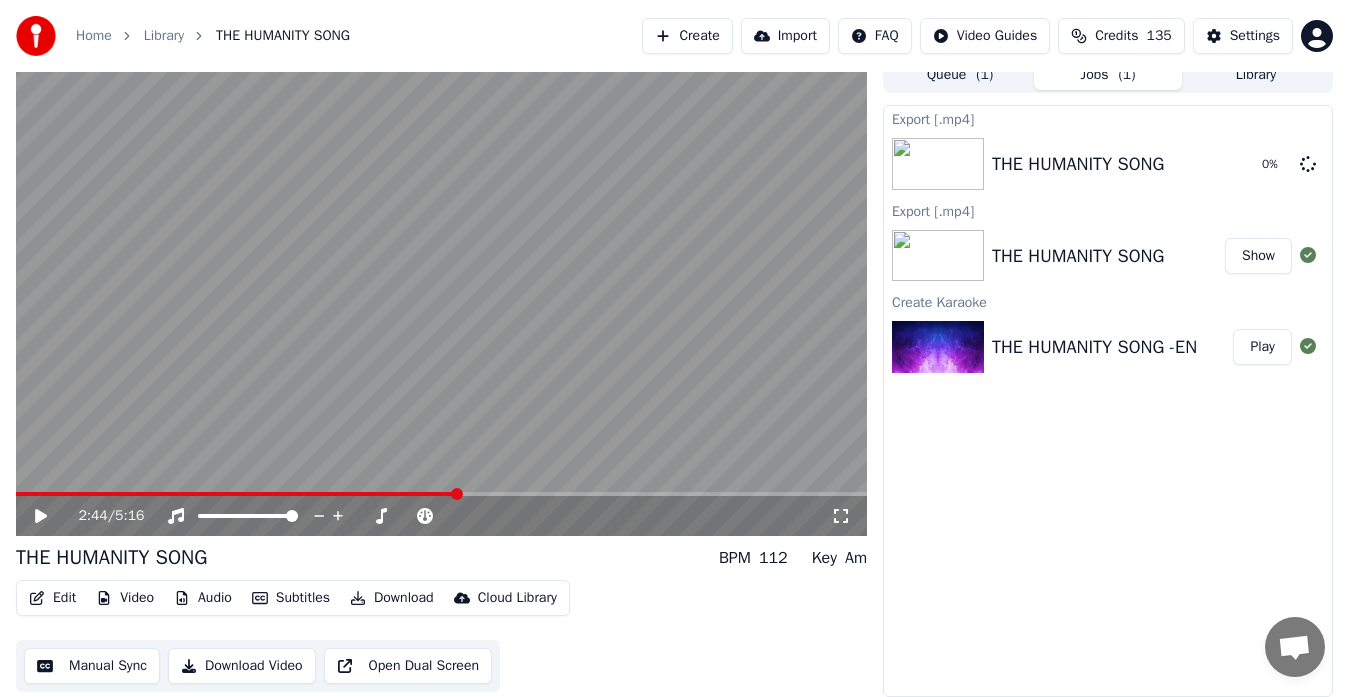 click on "Show" at bounding box center (1258, 256) 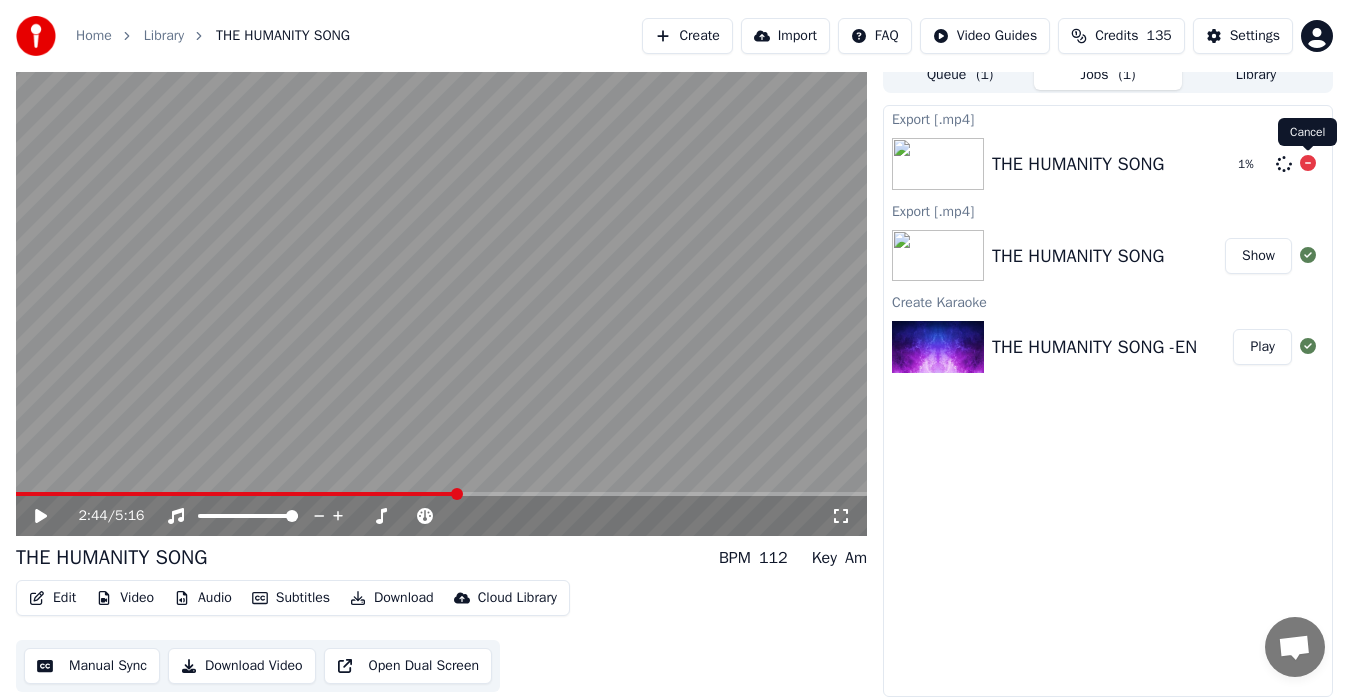 click 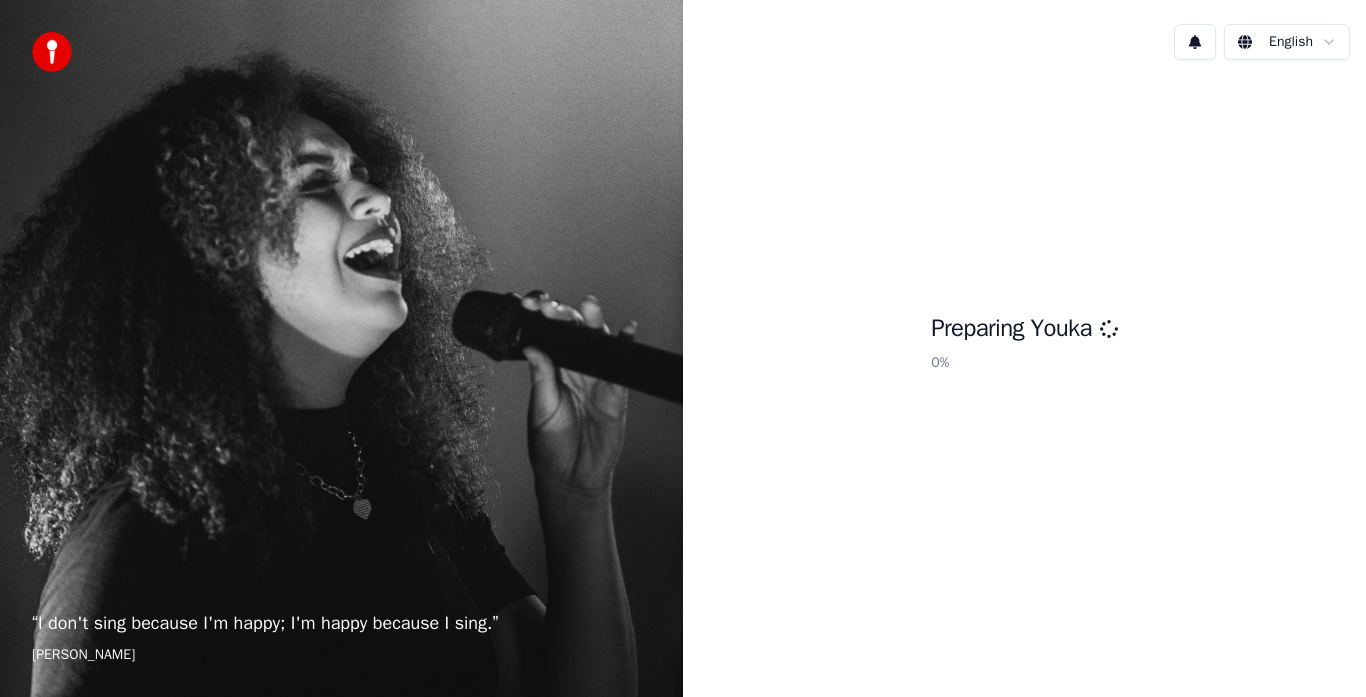 scroll, scrollTop: 0, scrollLeft: 0, axis: both 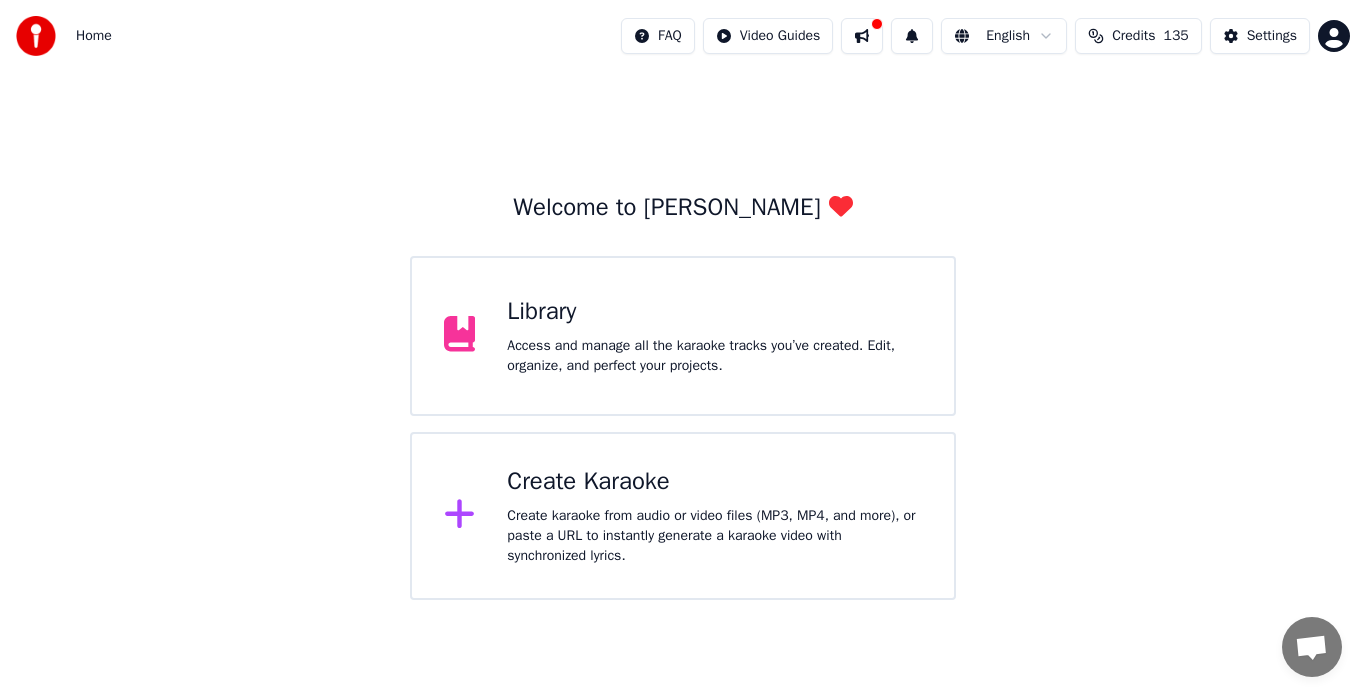 click on "Access and manage all the karaoke tracks you’ve created. Edit, organize, and perfect your projects." at bounding box center [714, 356] 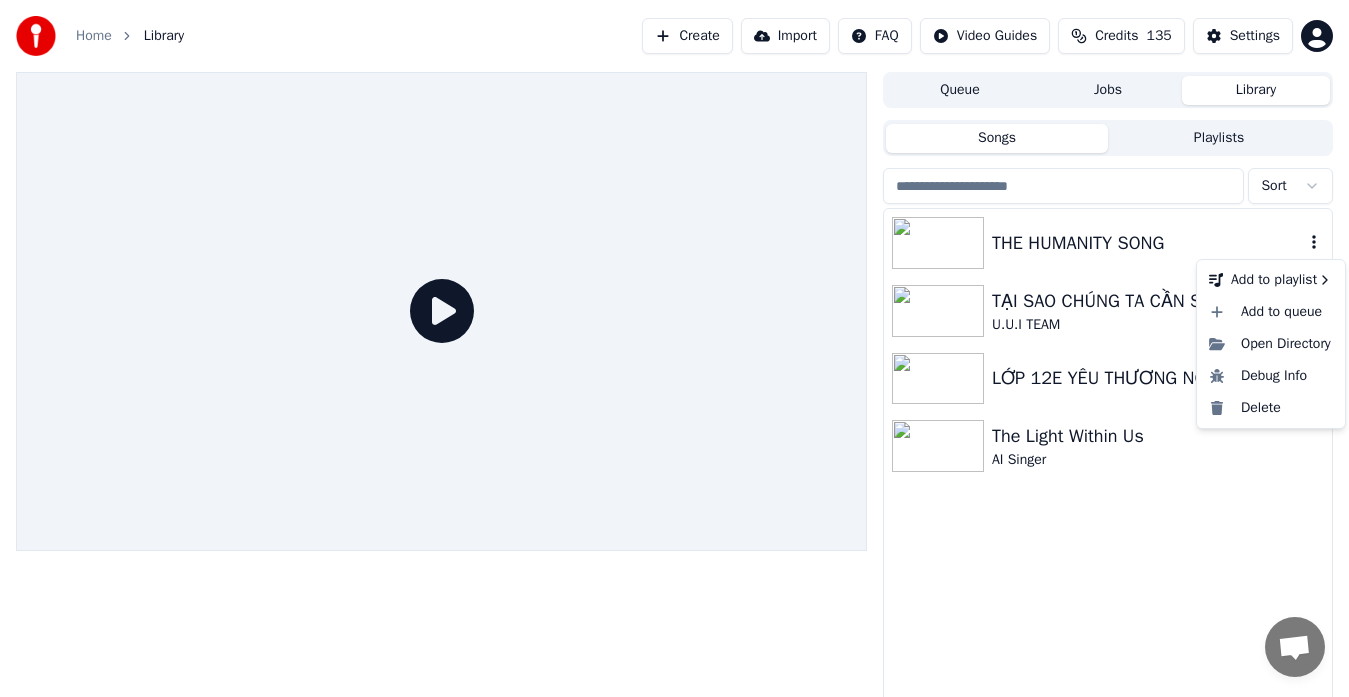 click 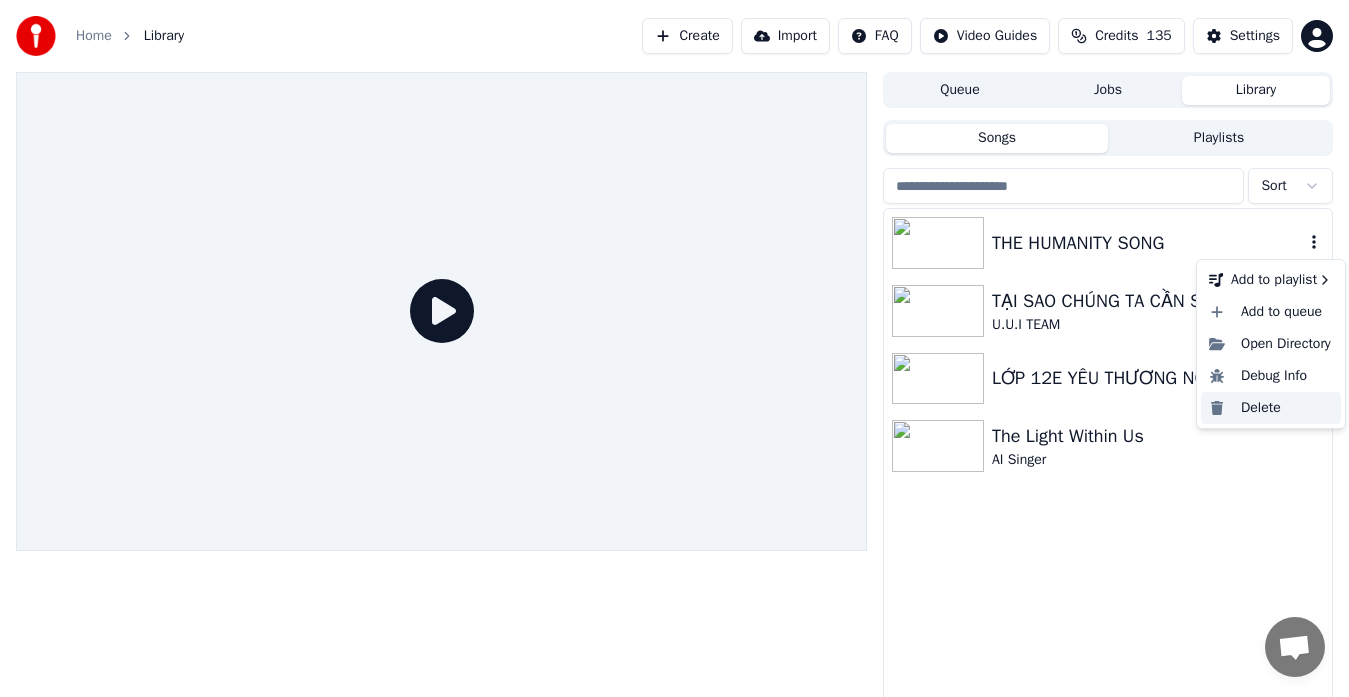 click on "Delete" at bounding box center (1271, 408) 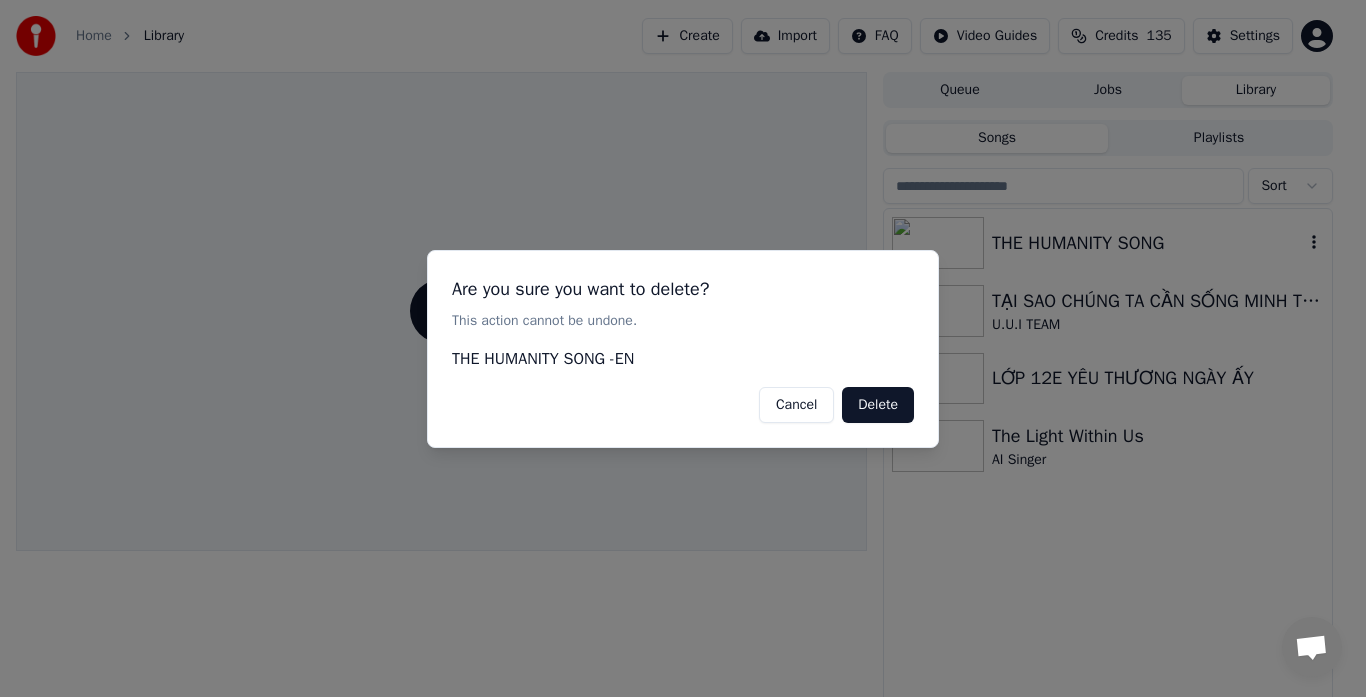 click on "Delete" at bounding box center [878, 404] 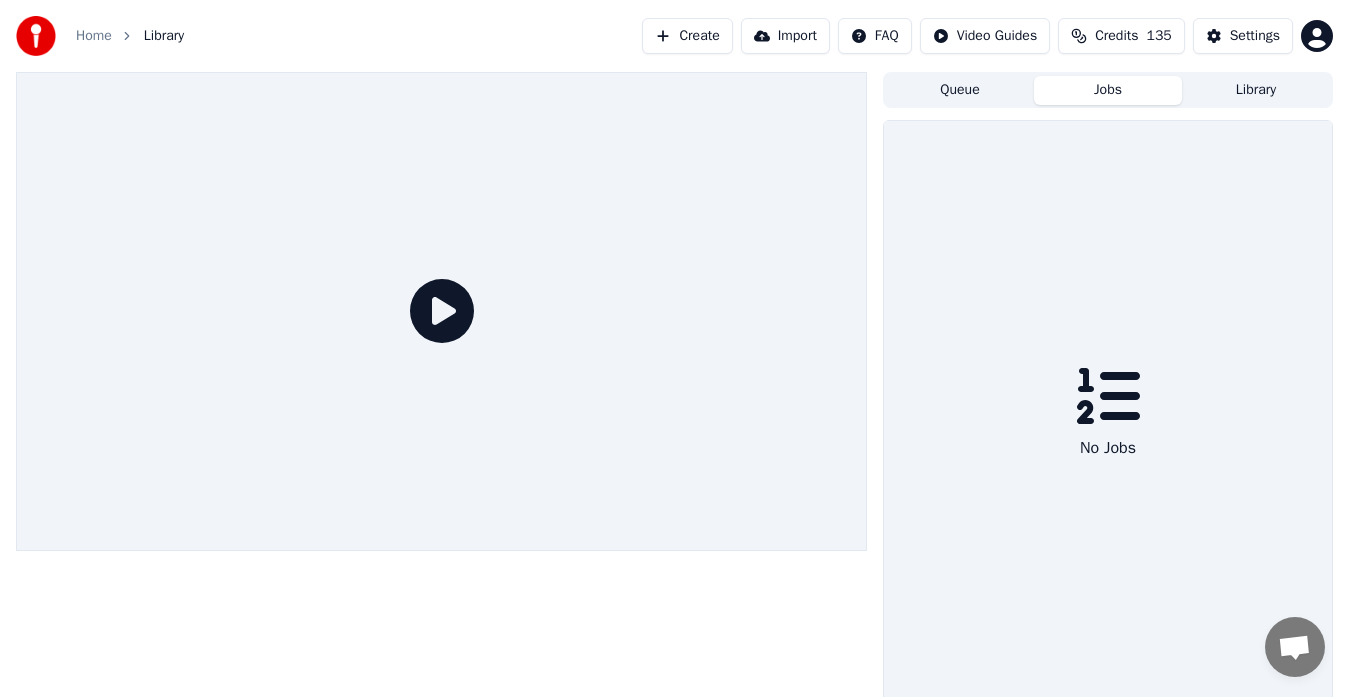 click on "Jobs" at bounding box center [1108, 90] 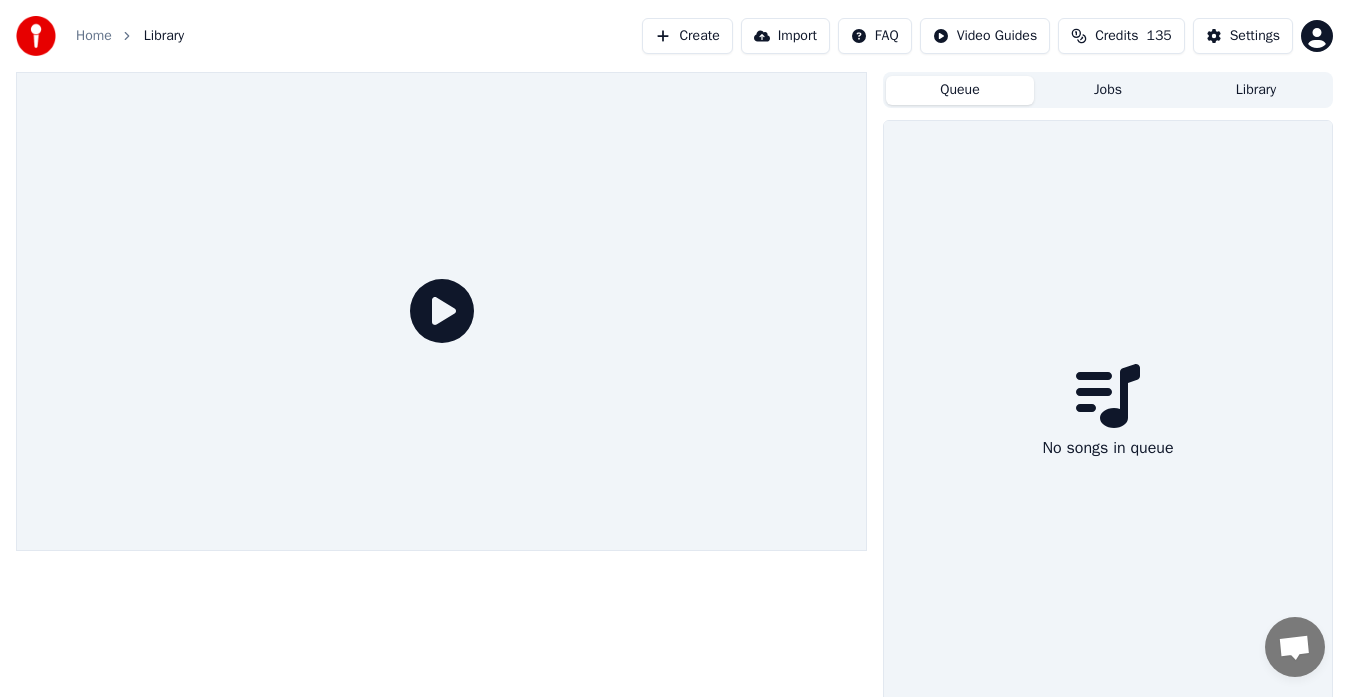 click on "Queue" at bounding box center [960, 90] 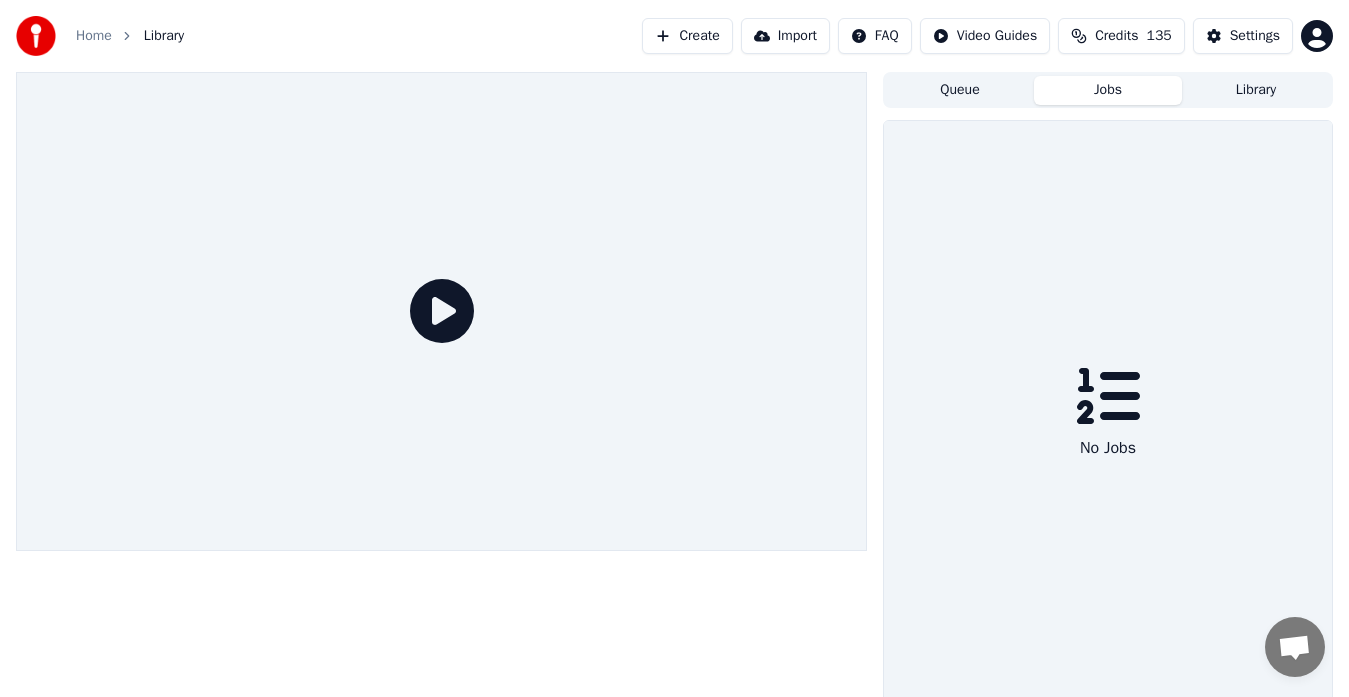 click on "Jobs" at bounding box center [1108, 90] 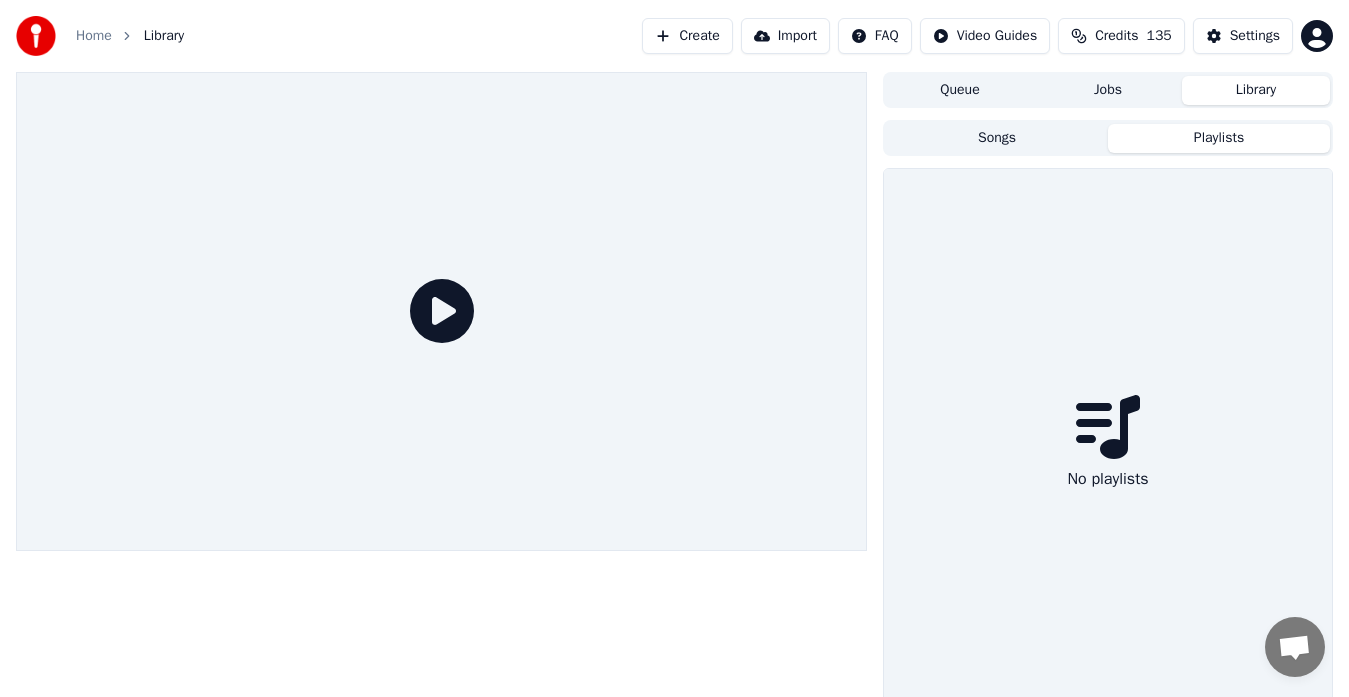 click on "Playlists" at bounding box center [1219, 138] 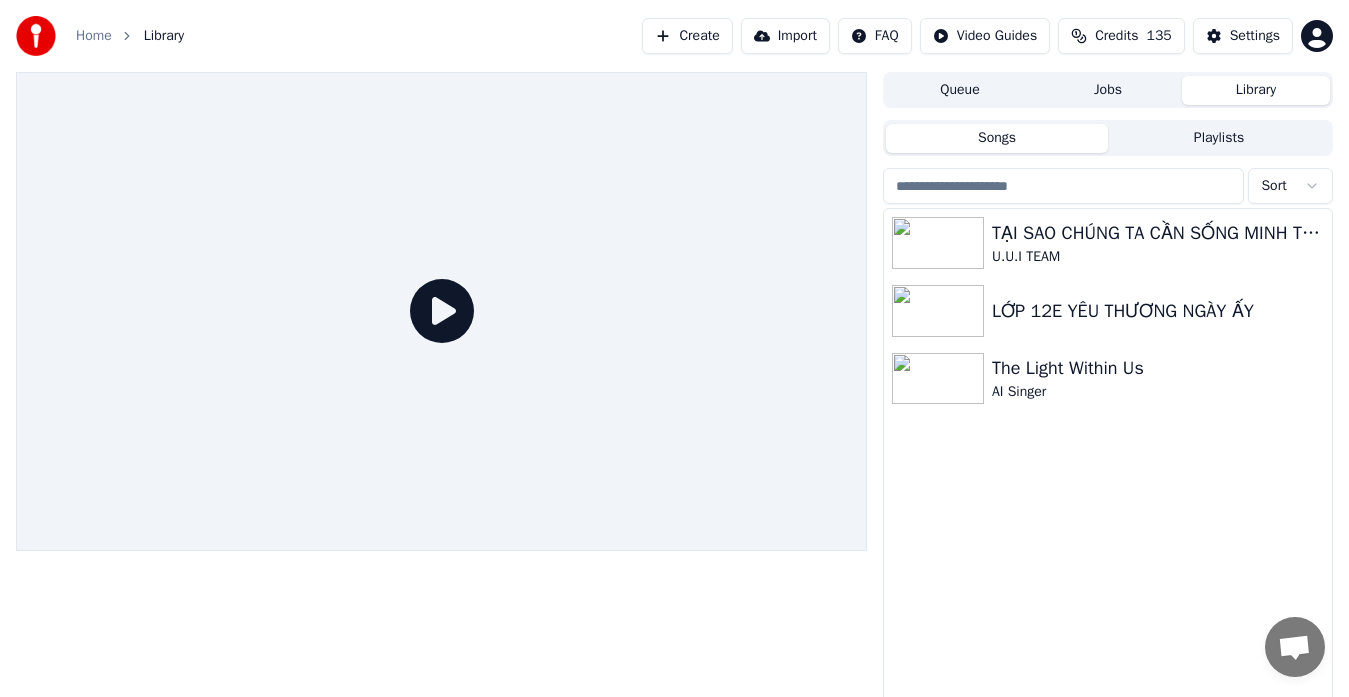 click 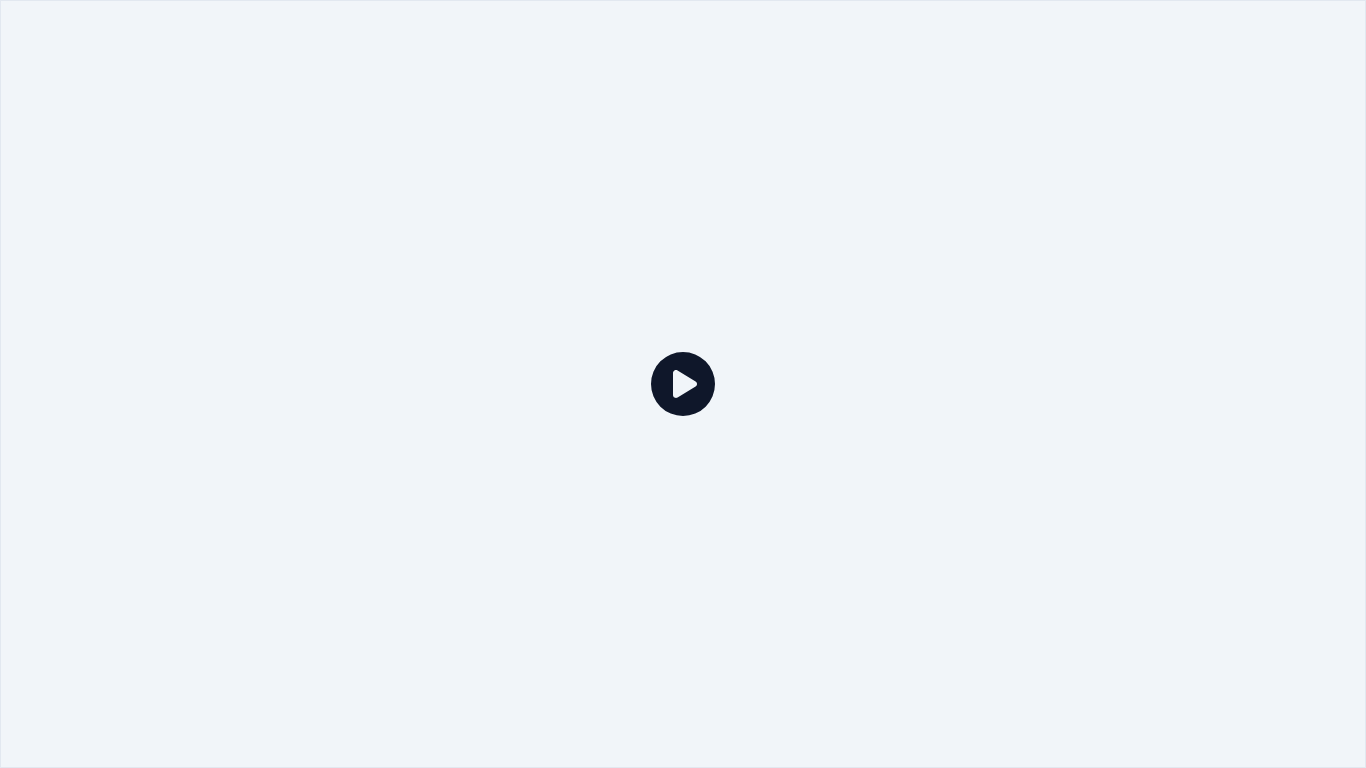 click 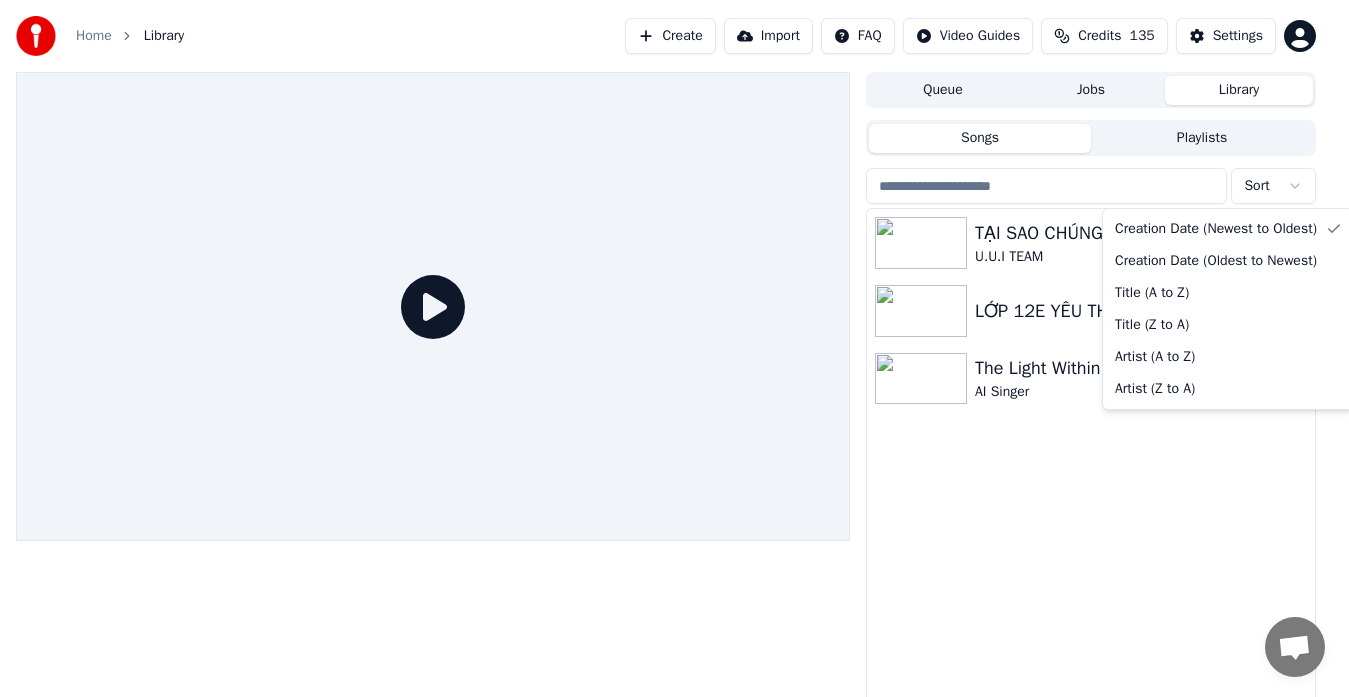 click on "Home Library Create Import FAQ Video Guides Credits 135 Settings Queue Jobs Library Songs Playlists Sort TẠI SAO CHÚNG TA CẦN SỐNG MINH TRIẾT VÀ GIÁC NGỘ U.U.I TEAM LỚP 12E YÊU THƯƠNG NGÀY ẤY The Light Within Us AI Singer Creation Date (Newest to Oldest) Creation Date (Oldest to Newest) Title (A to Z) Title (Z to A) Artist (A to Z) Artist (Z to A)" at bounding box center [674, 348] 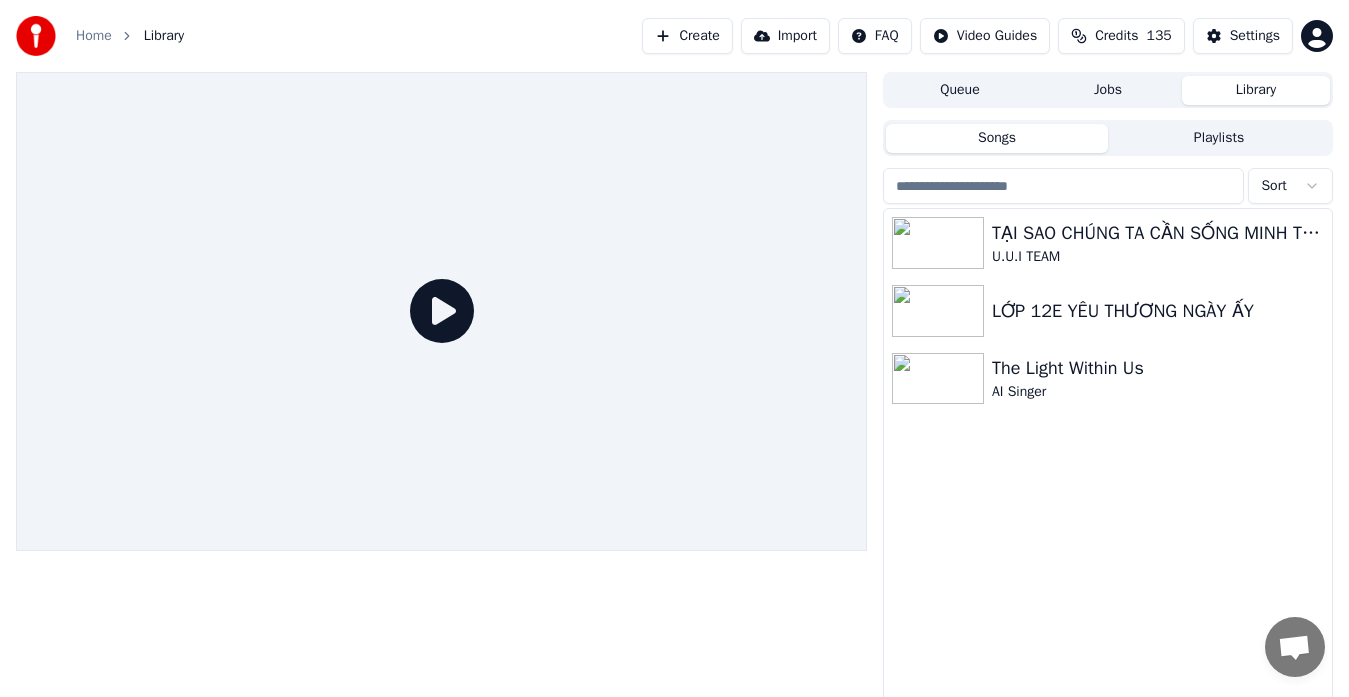 click on "Home" at bounding box center [94, 36] 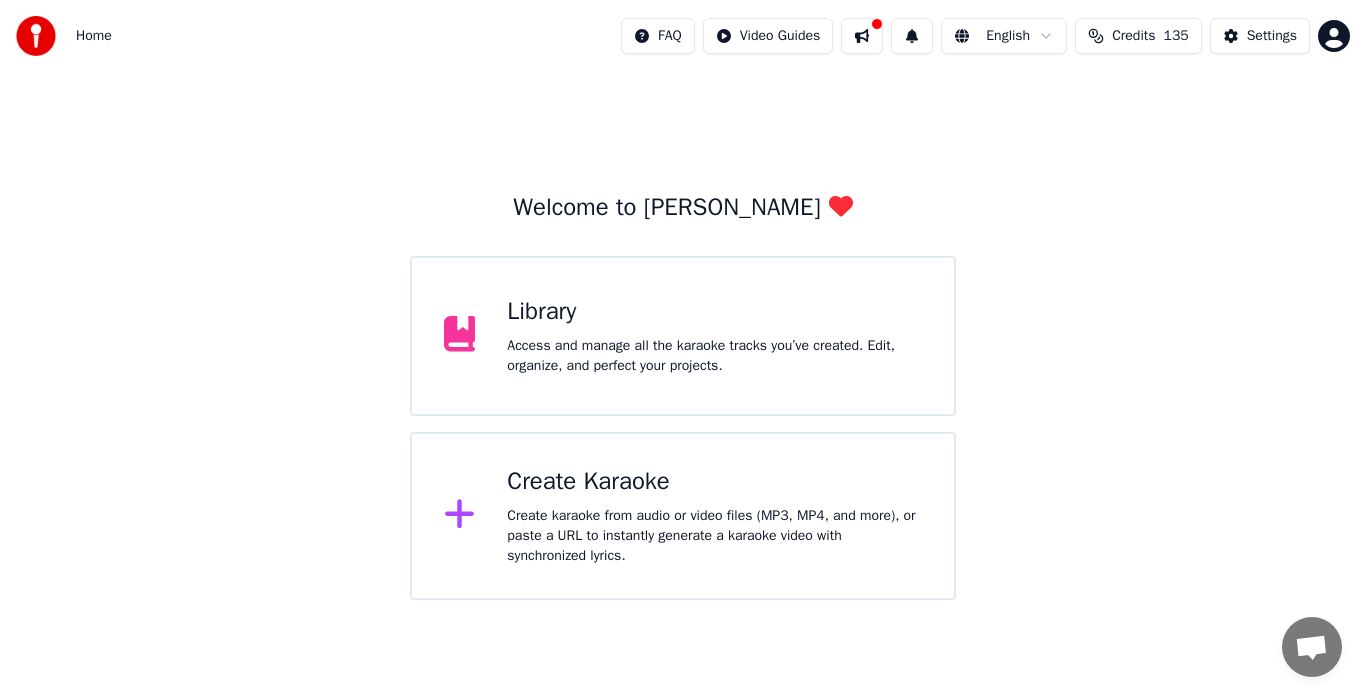 click on "Library" at bounding box center (714, 312) 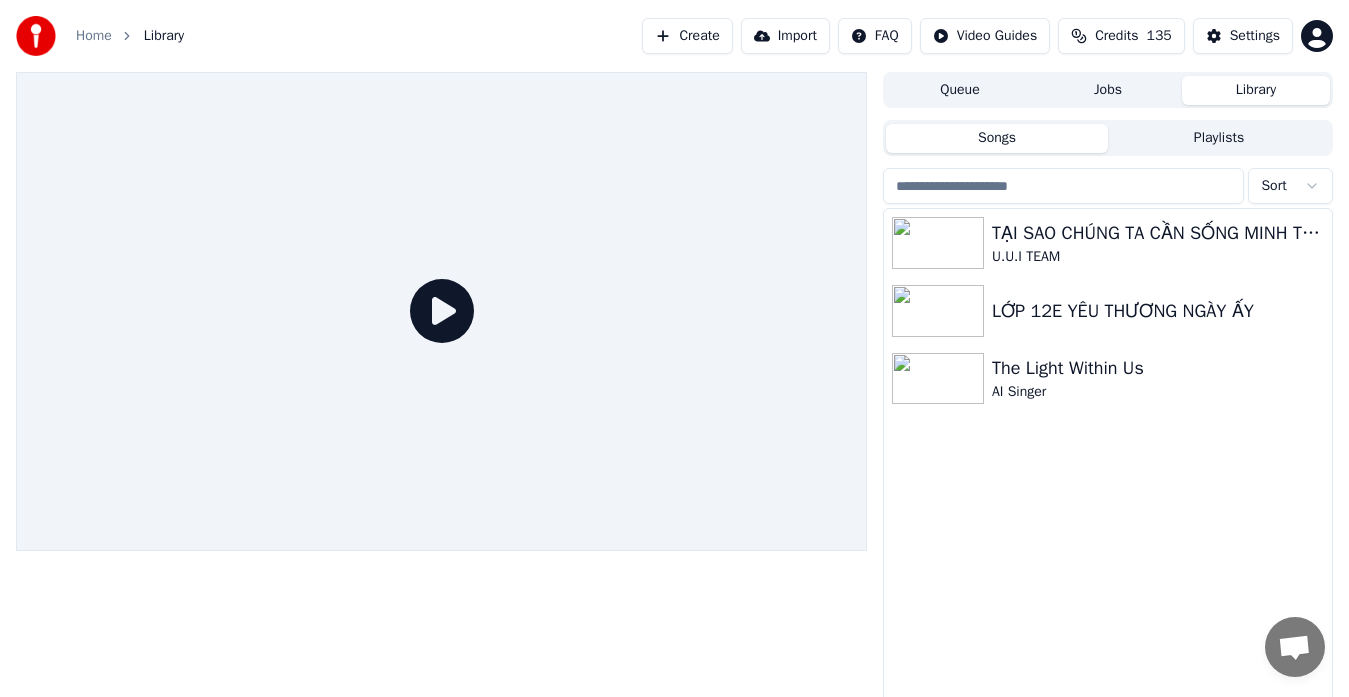 click on "Home" at bounding box center (94, 36) 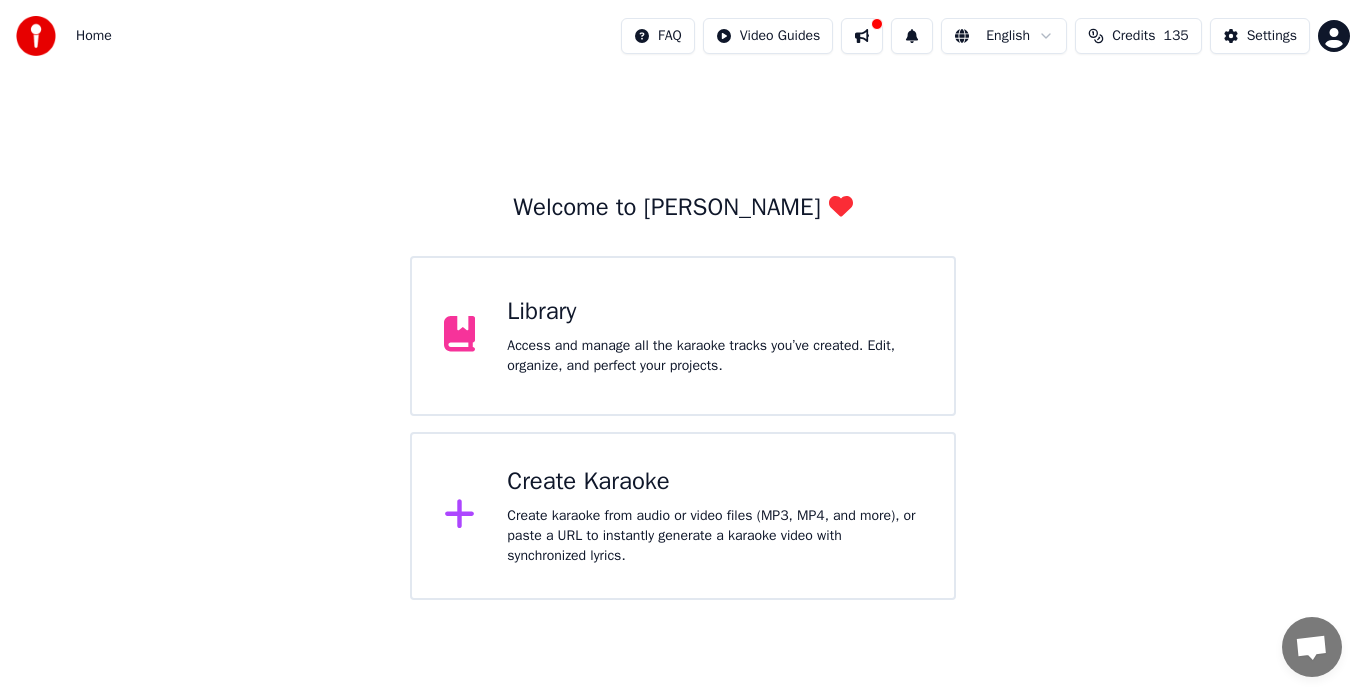 click on "Create Karaoke Create karaoke from audio or video files (MP3, MP4, and more), or paste a URL to instantly generate a karaoke video with synchronized lyrics." at bounding box center (683, 516) 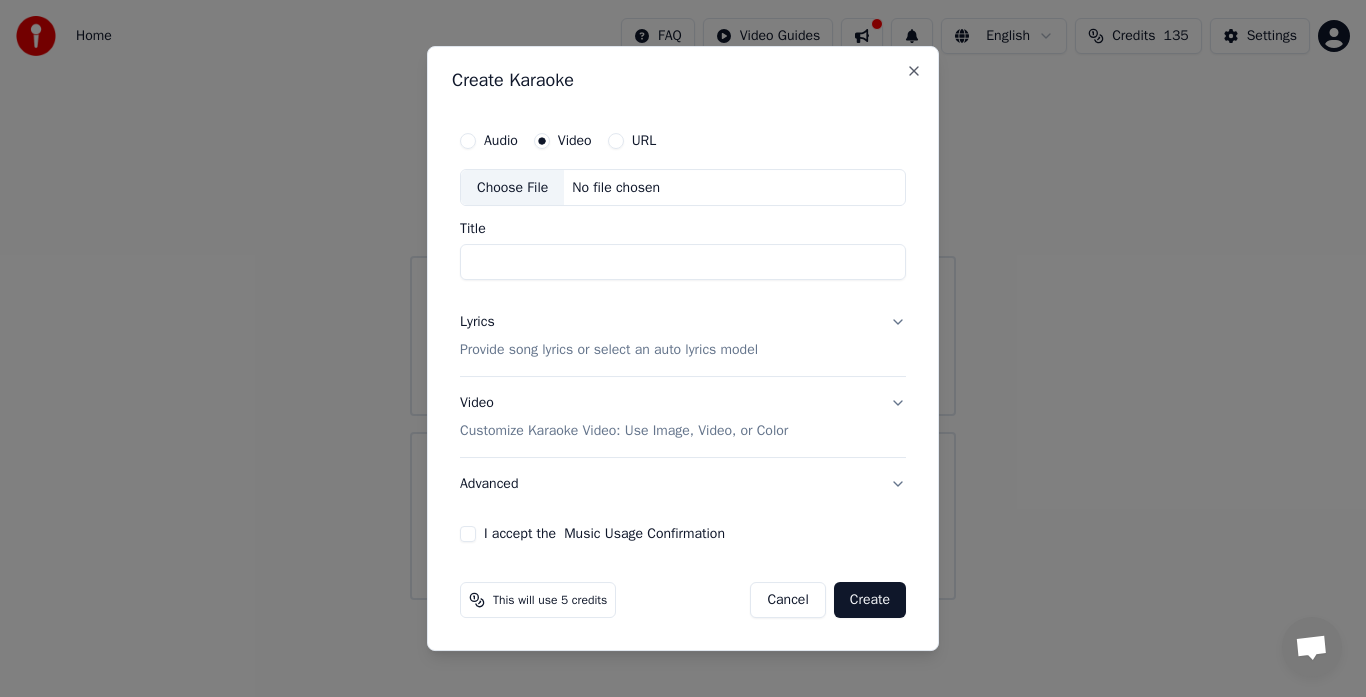 click on "Cancel" at bounding box center [787, 600] 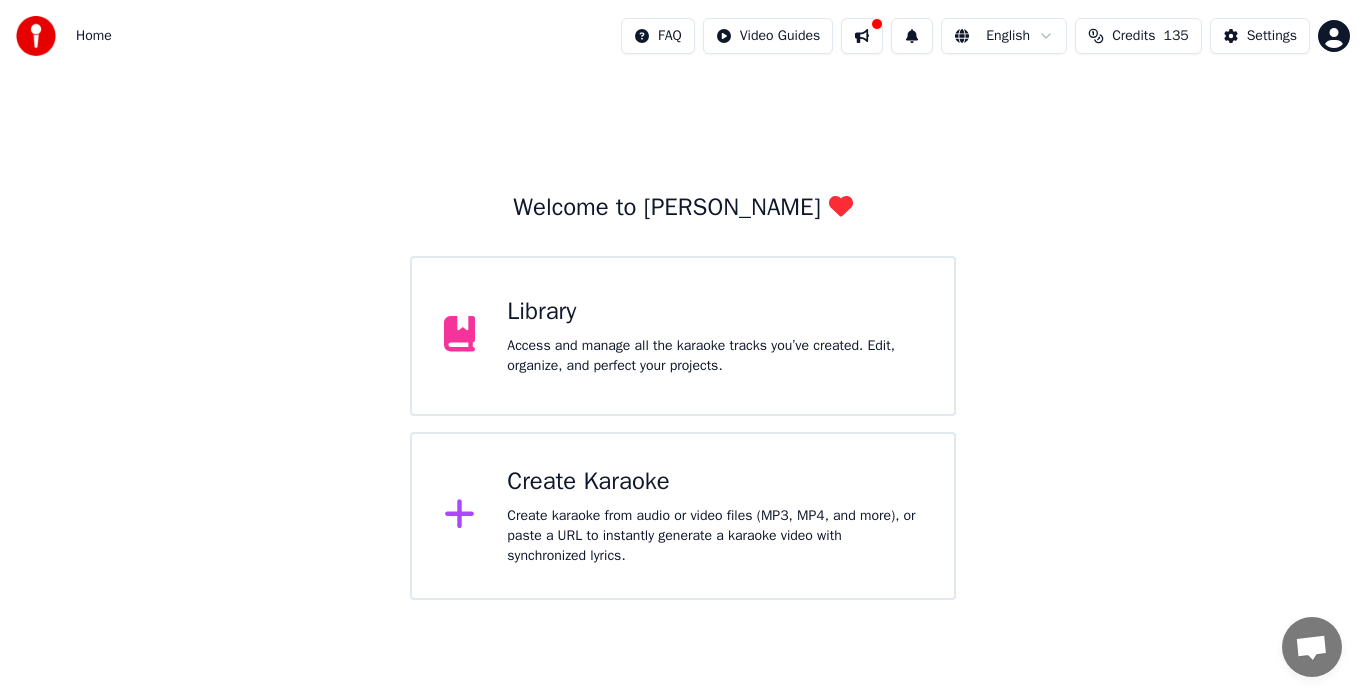 click on "Create Karaoke Create karaoke from audio or video files (MP3, MP4, and more), or paste a URL to instantly generate a karaoke video with synchronized lyrics." at bounding box center [714, 516] 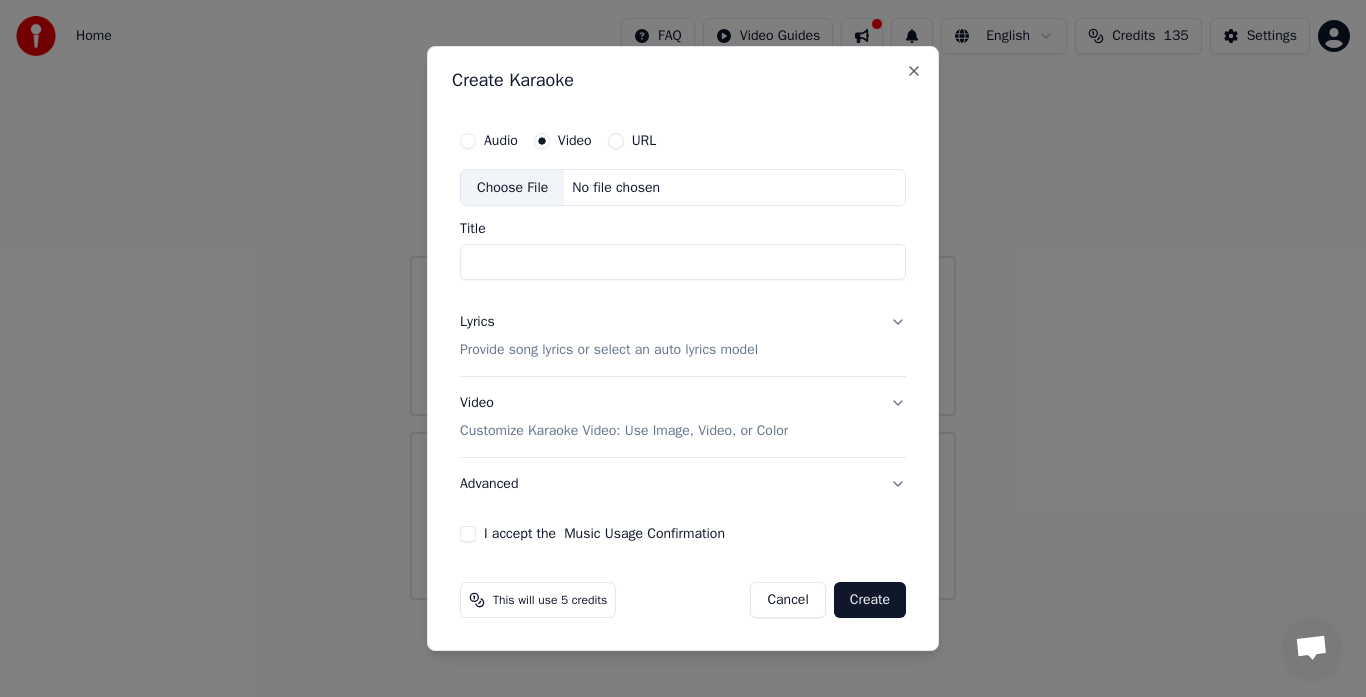 click on "Choose File" at bounding box center [512, 188] 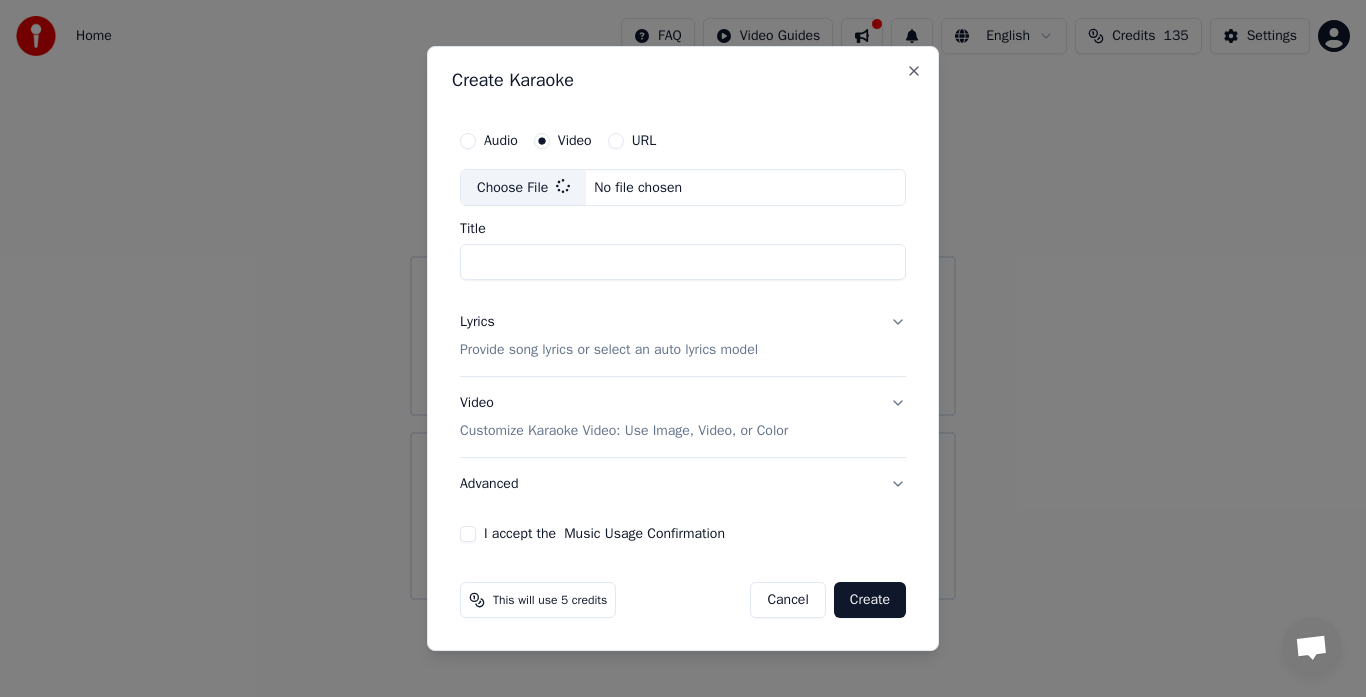 click on "Title" at bounding box center [683, 263] 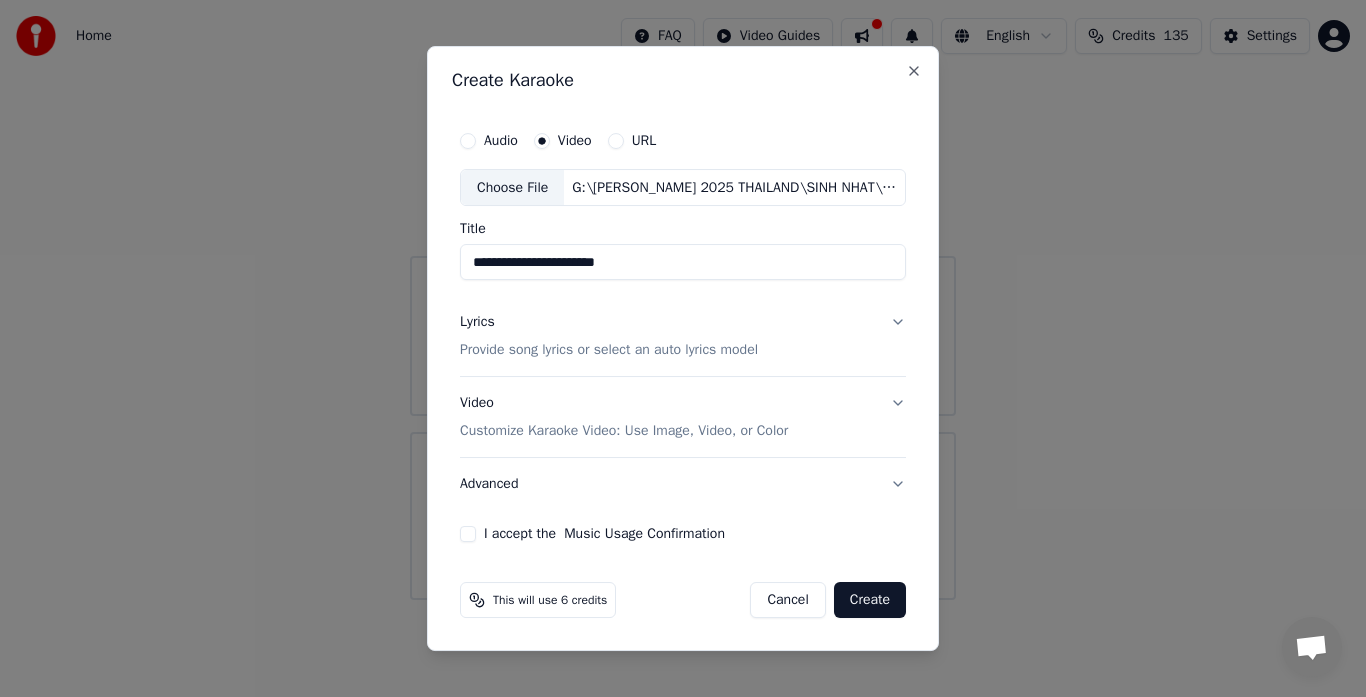 drag, startPoint x: 678, startPoint y: 266, endPoint x: 611, endPoint y: 265, distance: 67.00746 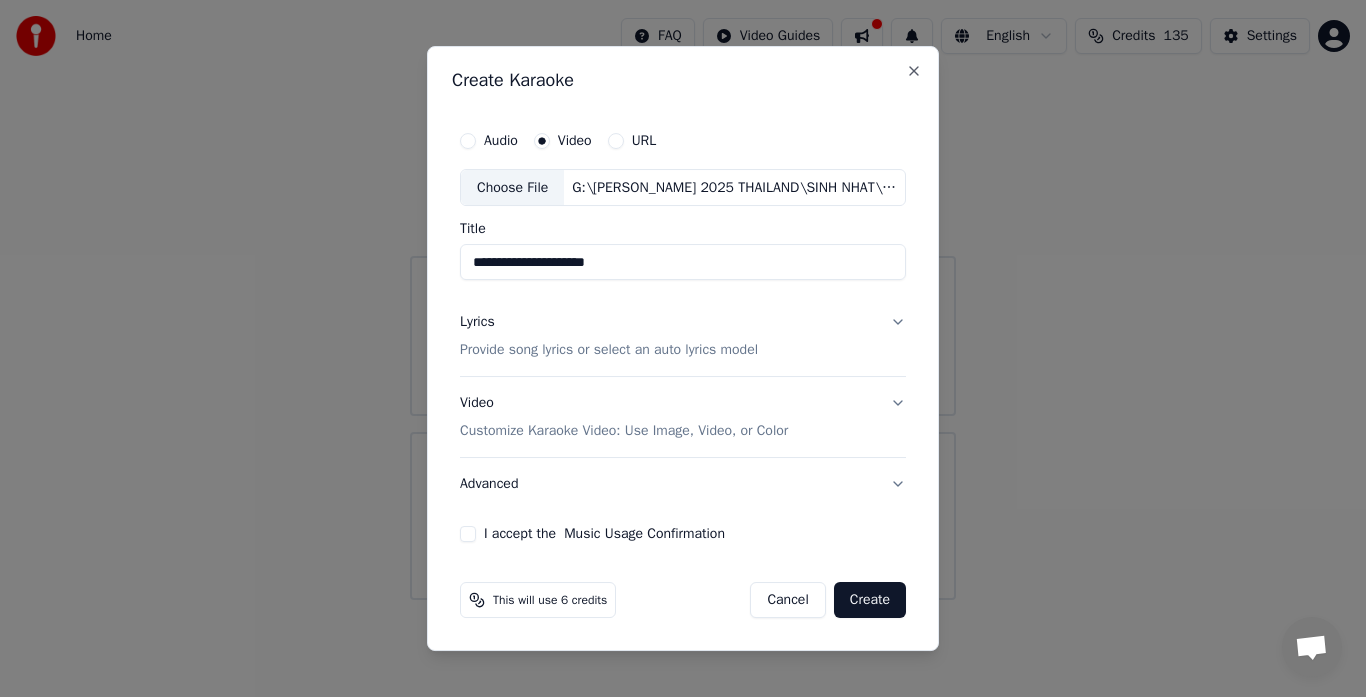 type on "**********" 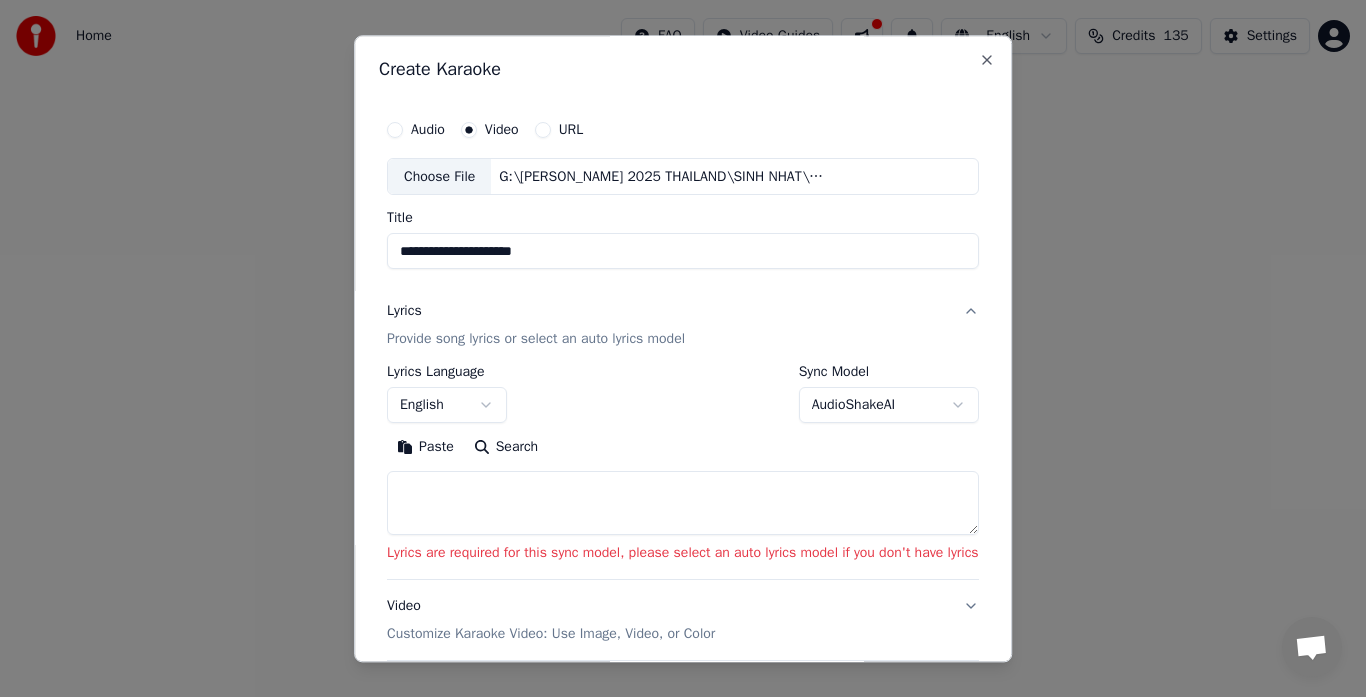click at bounding box center (683, 504) 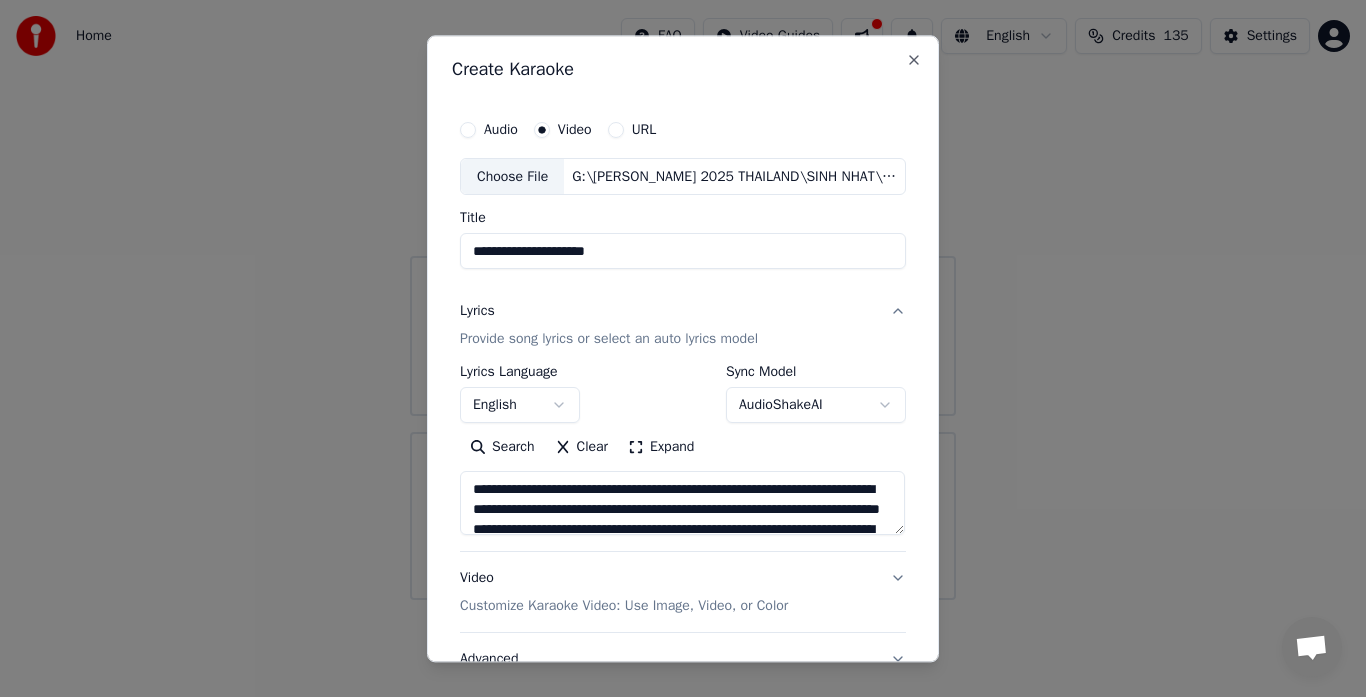 scroll, scrollTop: 445, scrollLeft: 0, axis: vertical 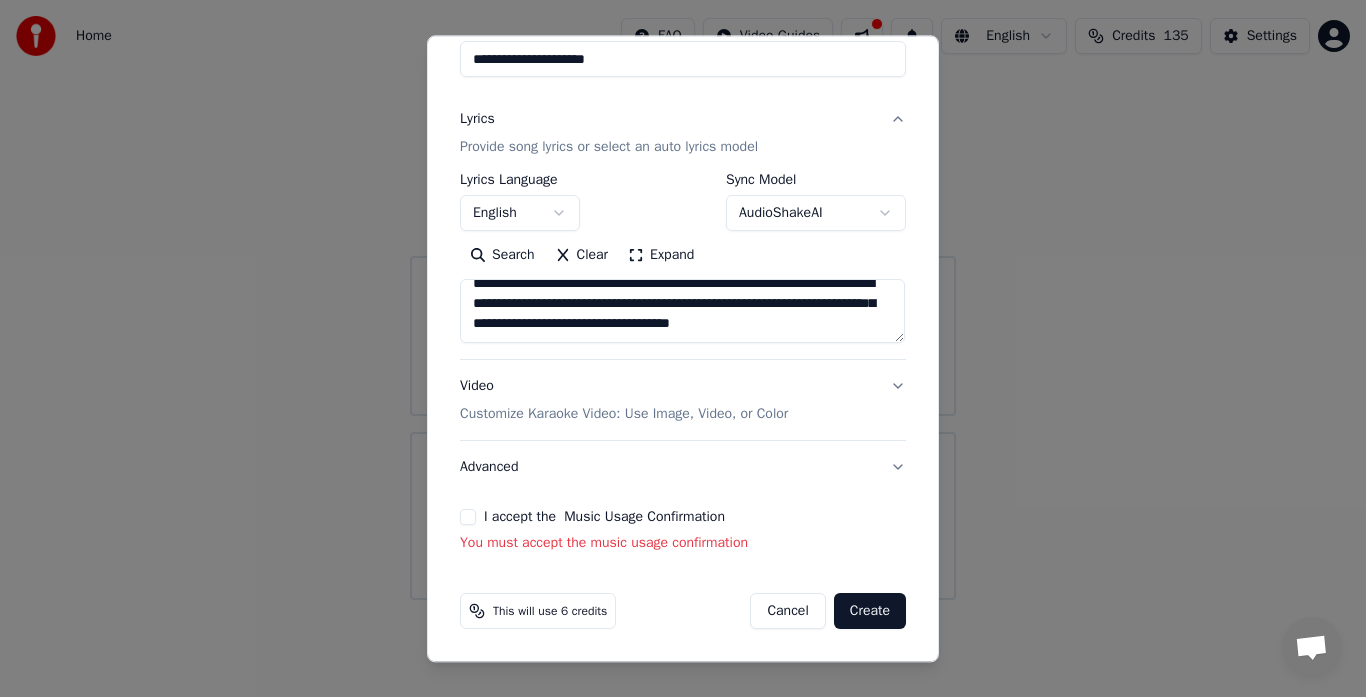 type on "**********" 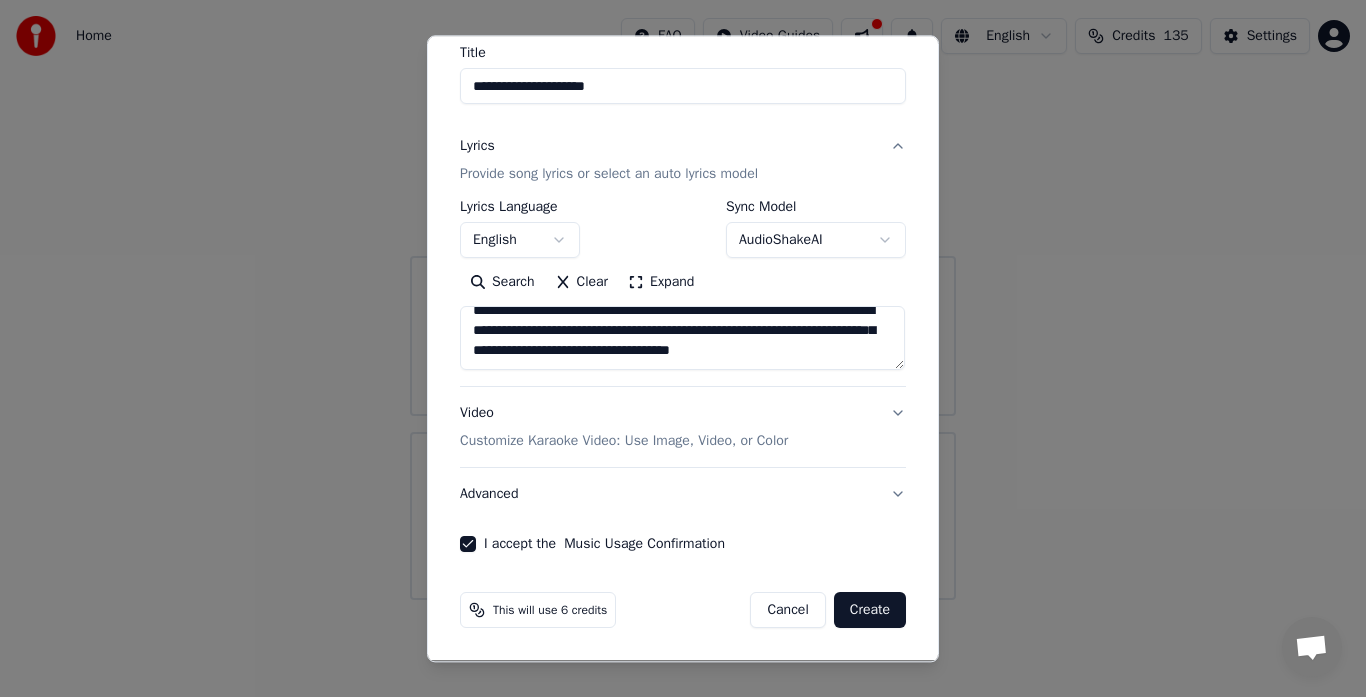 scroll, scrollTop: 165, scrollLeft: 0, axis: vertical 